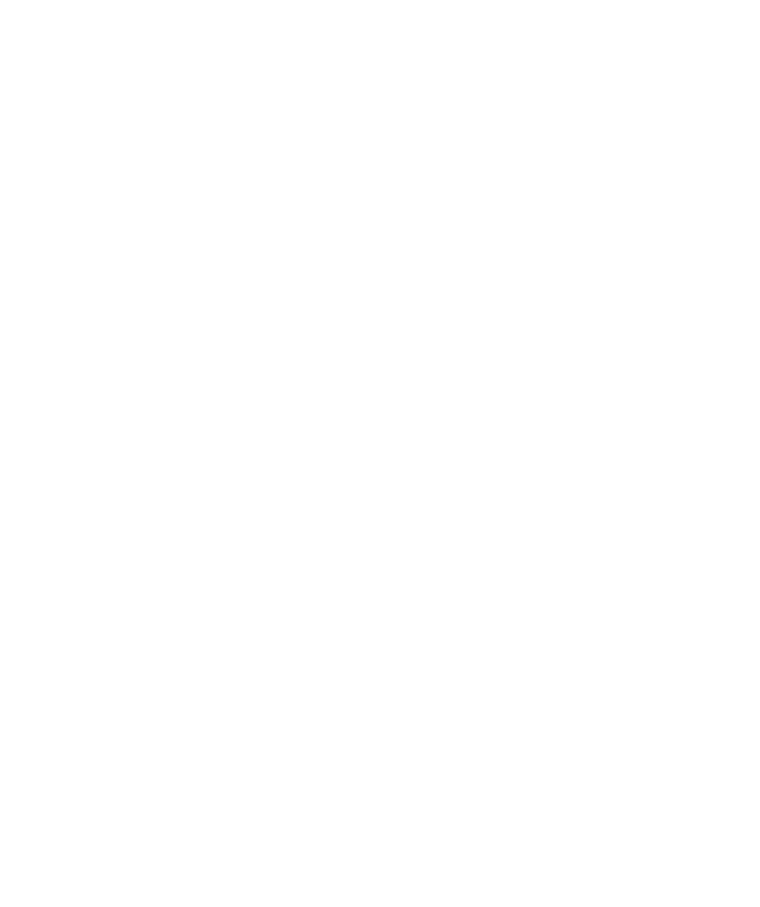 select on "*" 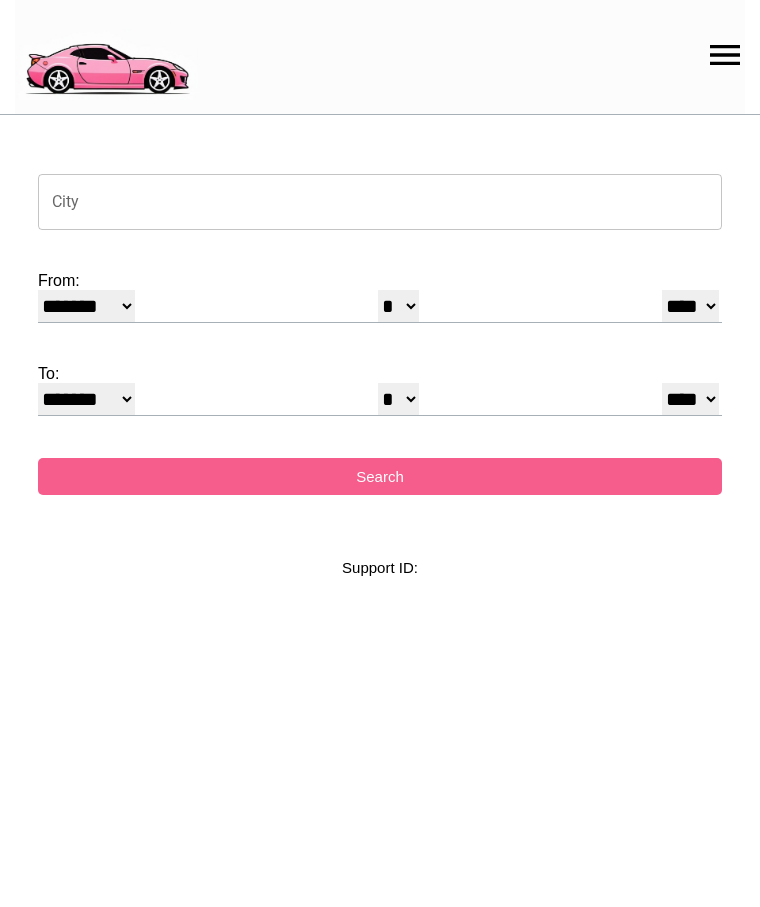 scroll, scrollTop: 0, scrollLeft: 0, axis: both 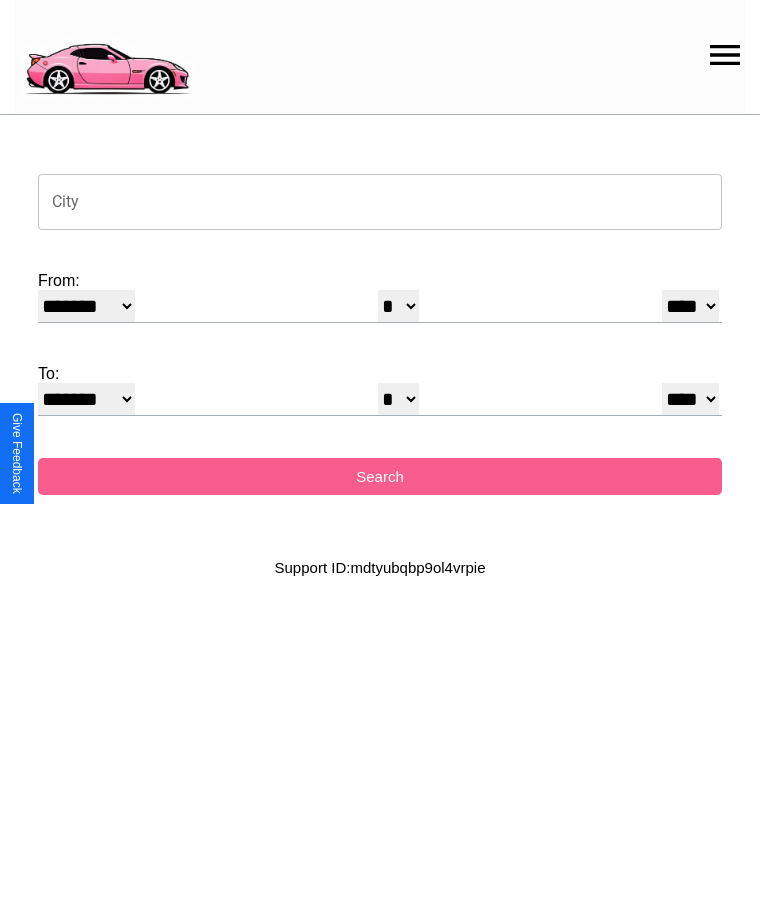 click 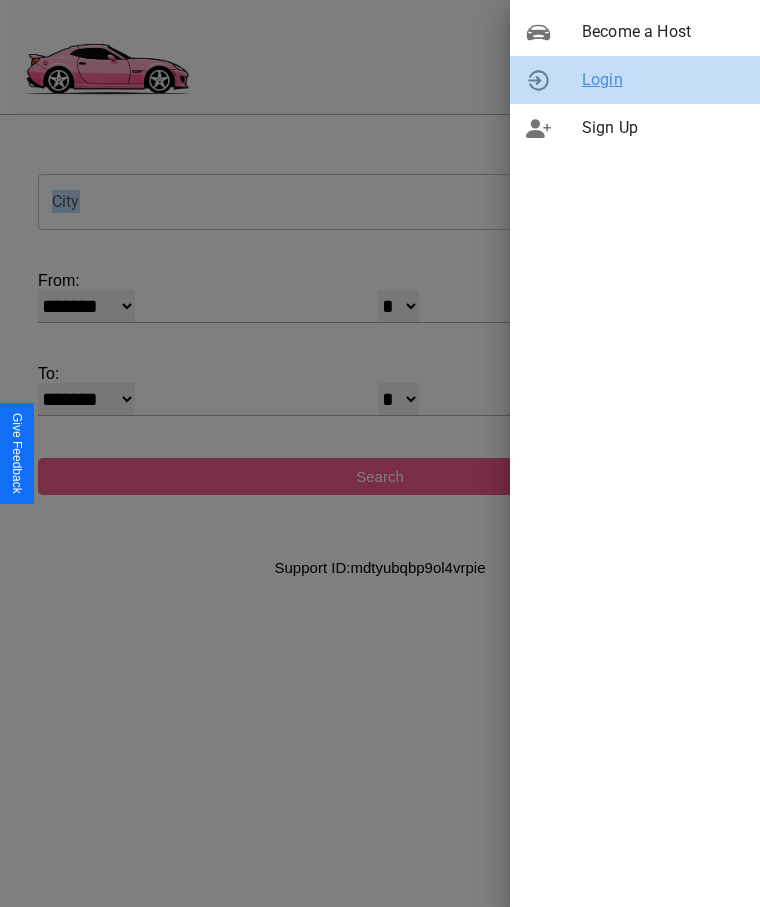 click on "Login" at bounding box center [663, 80] 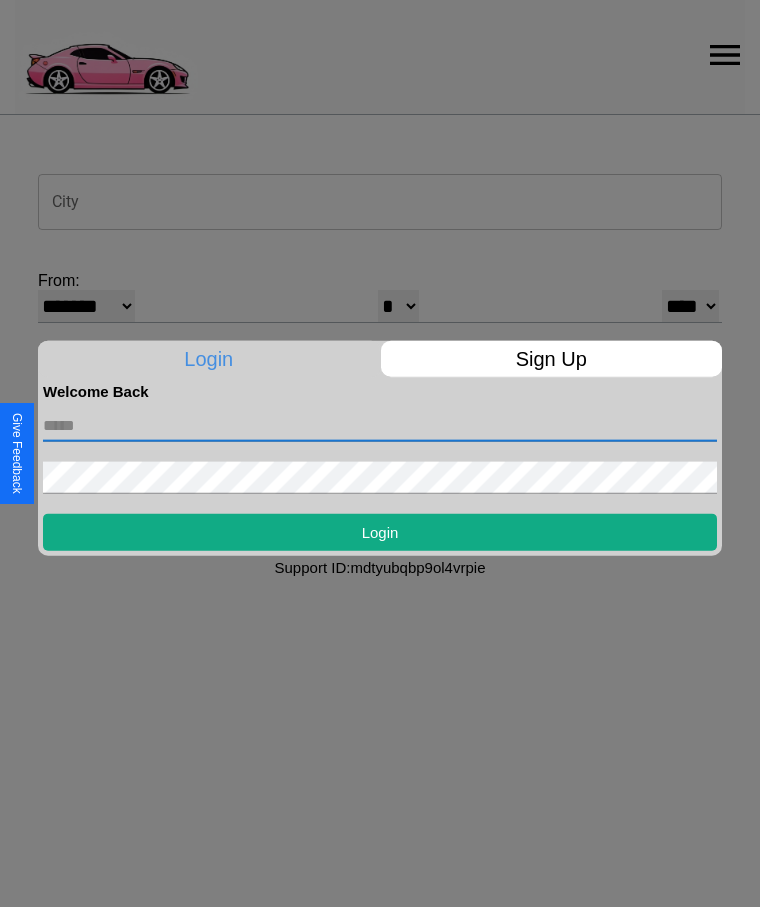 click at bounding box center [380, 425] 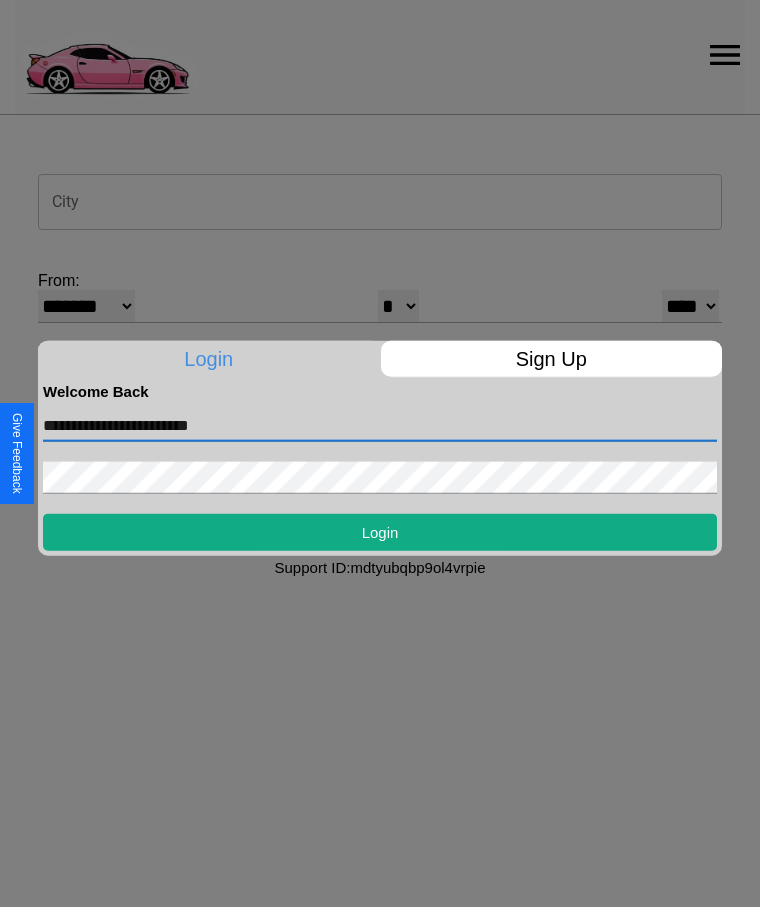 type on "**********" 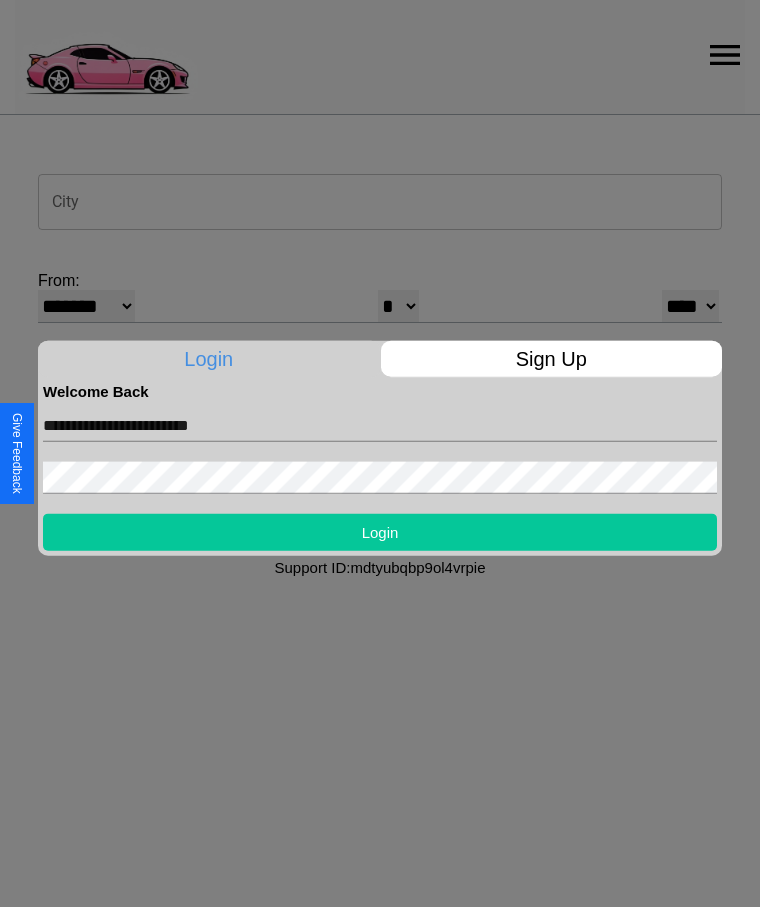 click on "Login" at bounding box center [380, 531] 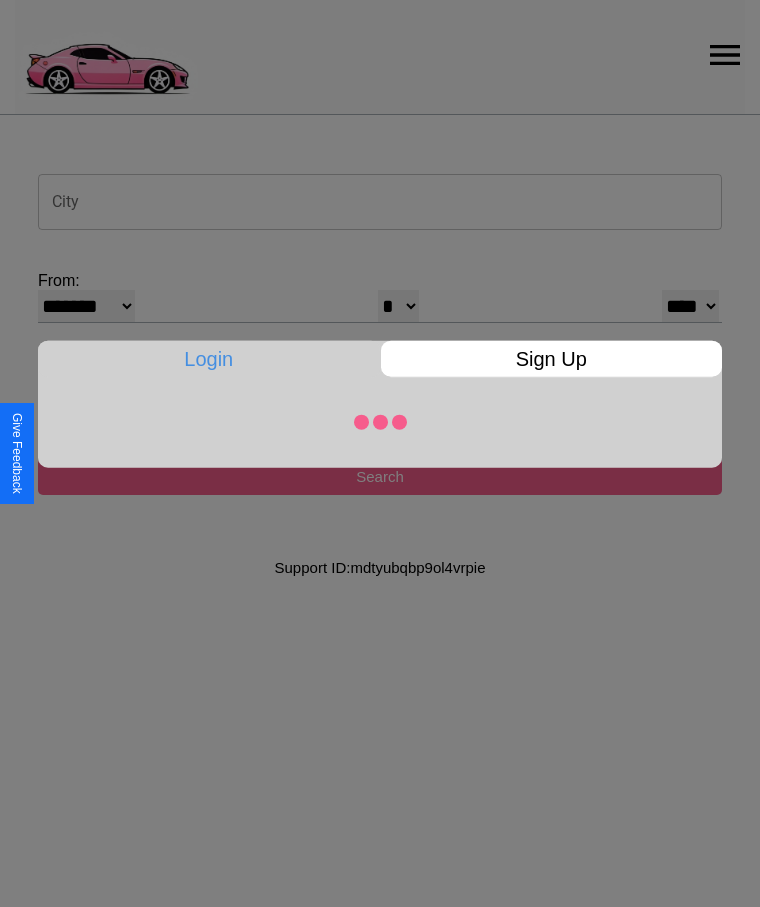 select on "*" 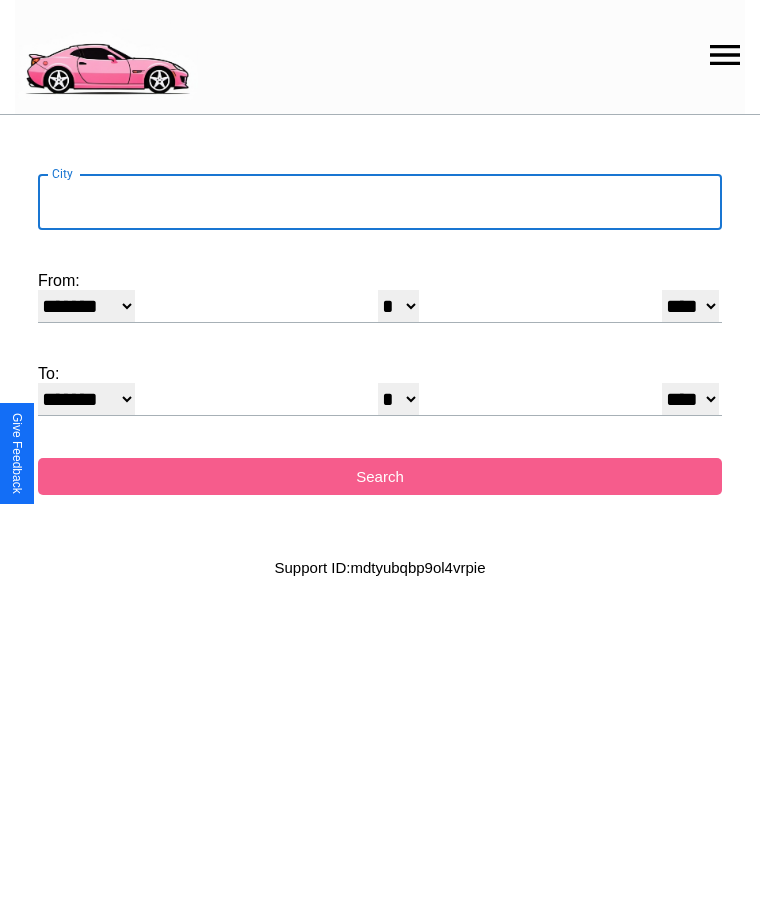 click on "City" at bounding box center [380, 202] 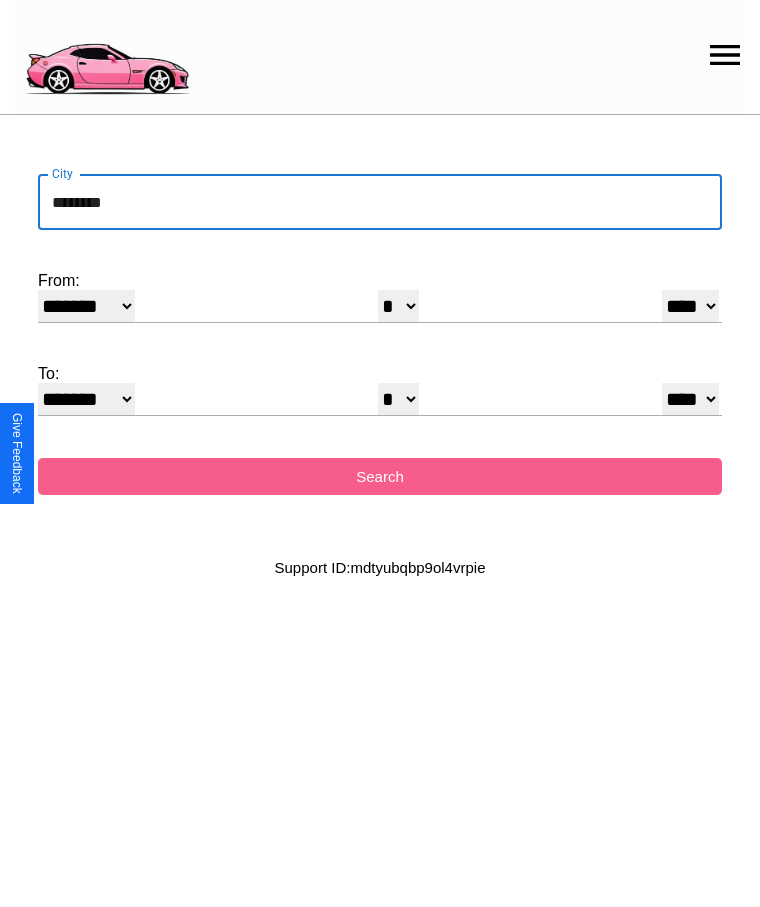 type on "********" 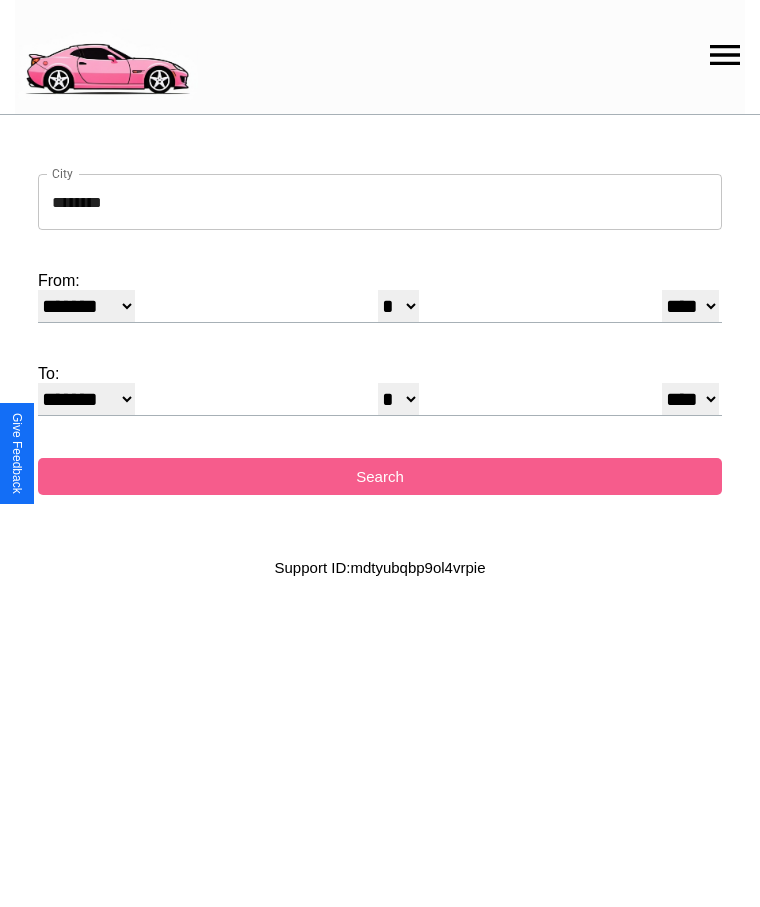 click on "******* ******** ***** ***** *** **** **** ****** ********* ******* ******** ********" at bounding box center (86, 306) 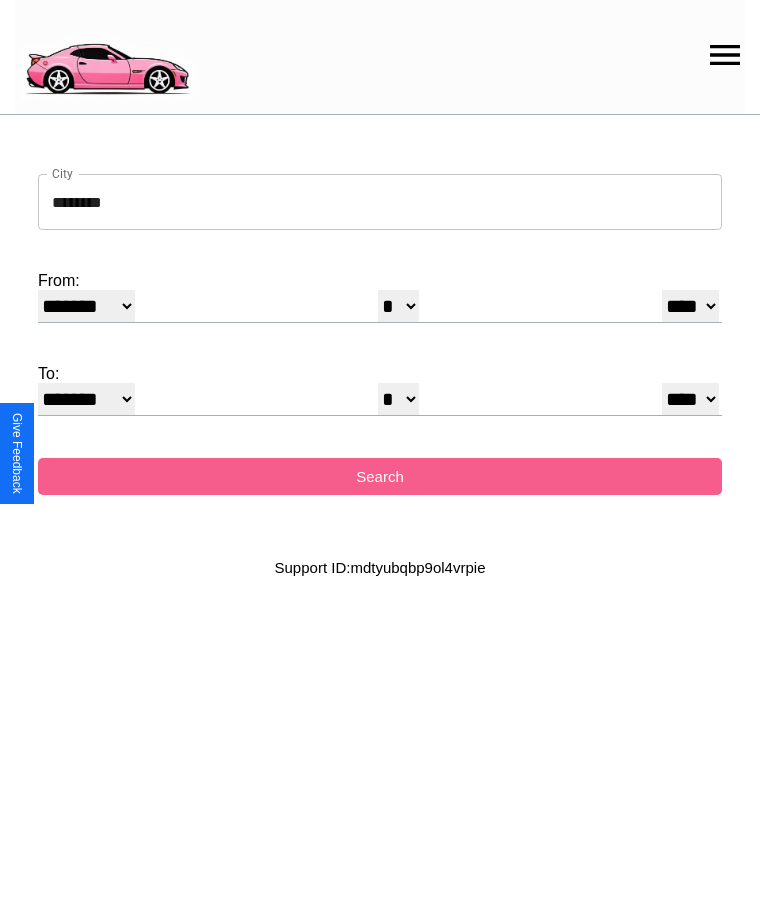 select on "*" 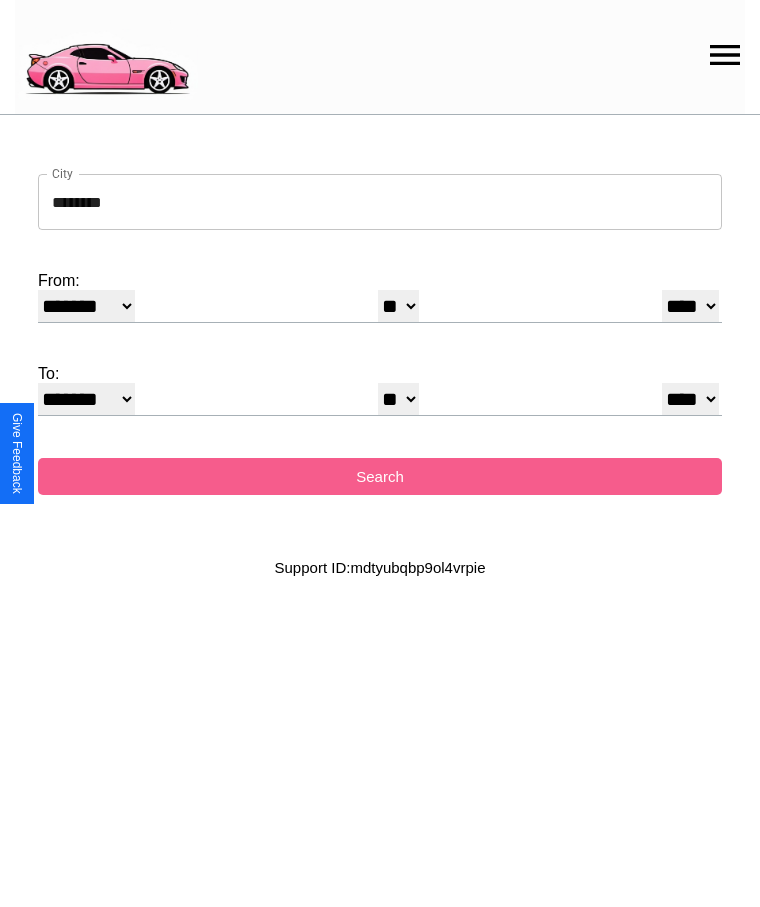 click on "* * * * * * * * * ** ** ** ** ** ** ** ** ** ** ** ** ** ** ** ** ** ** ** ** **" at bounding box center (398, 399) 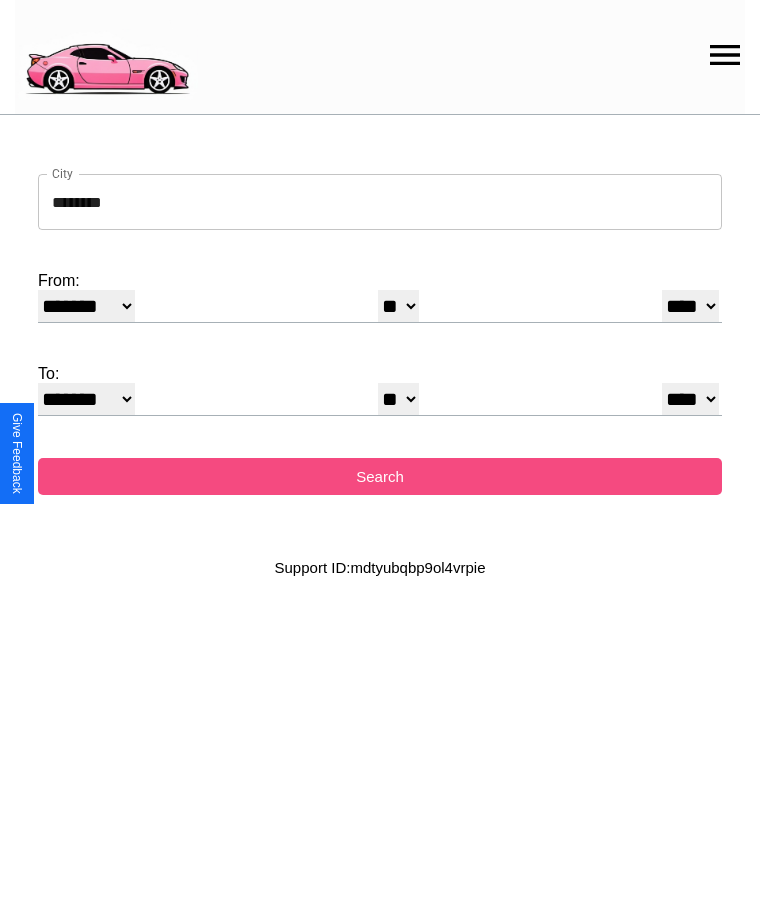 click on "Search" at bounding box center (380, 476) 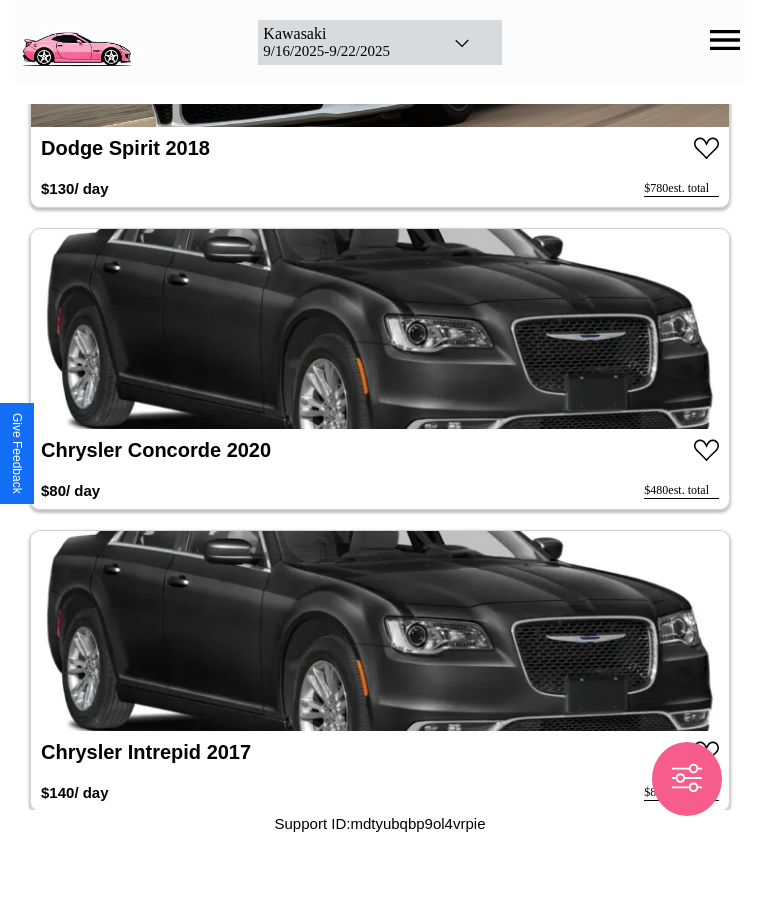 scroll, scrollTop: 5858, scrollLeft: 0, axis: vertical 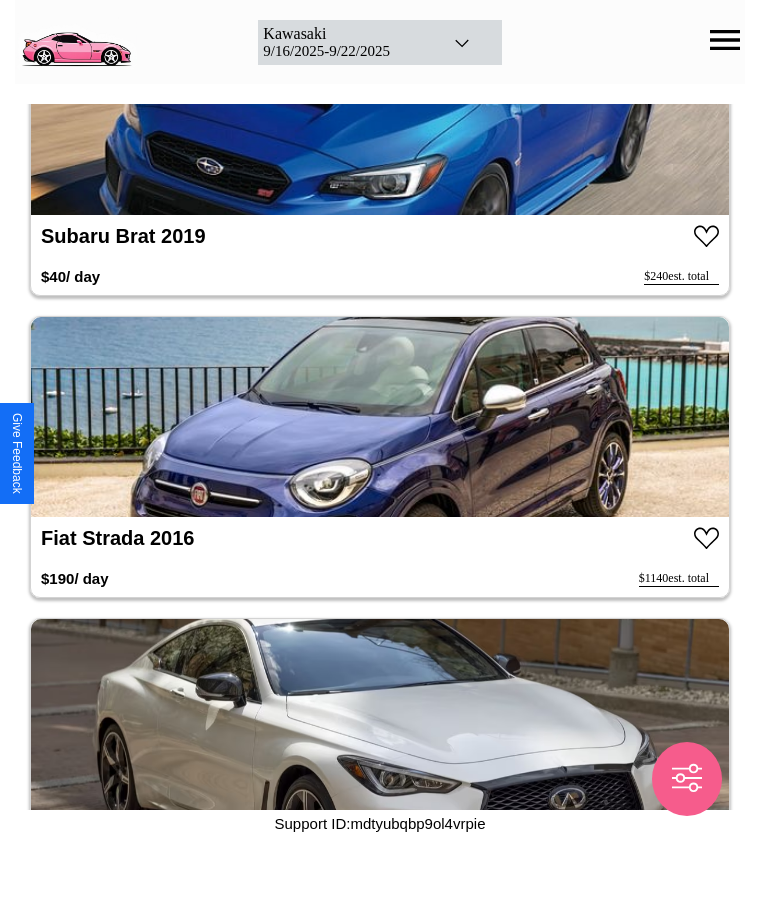 click at bounding box center (380, 417) 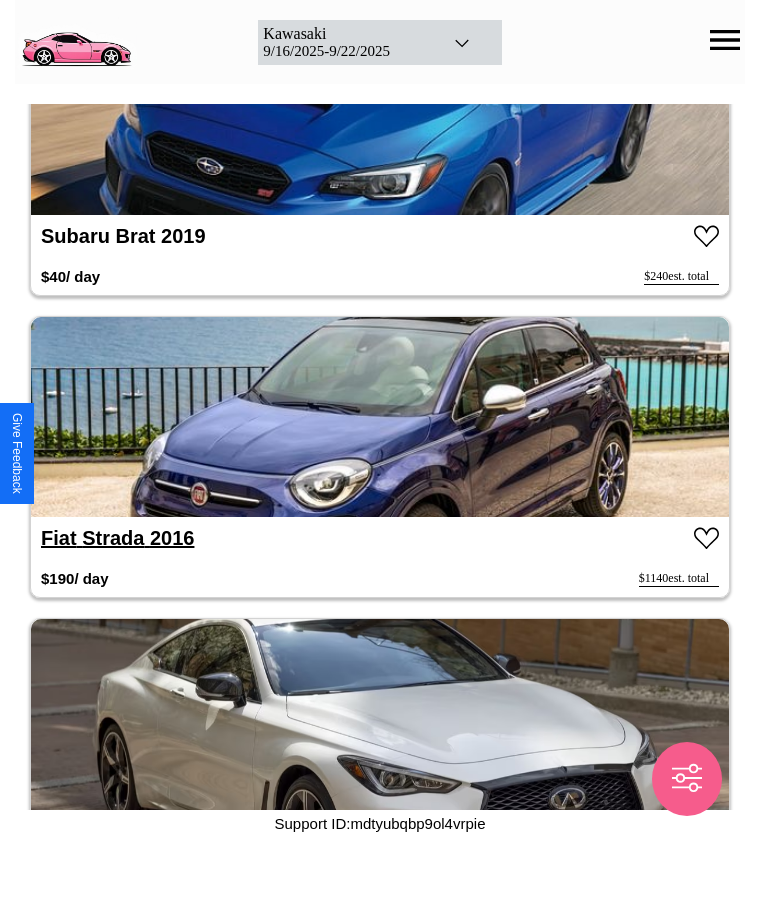 click on "Fiat   Strada   2016" at bounding box center [117, 538] 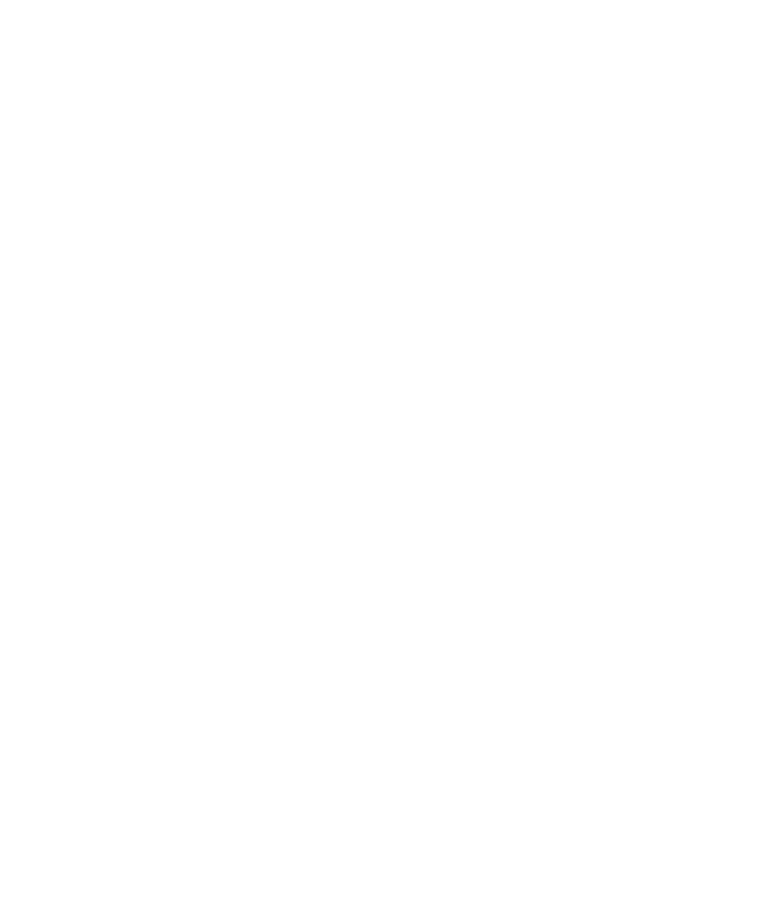 scroll, scrollTop: 0, scrollLeft: 0, axis: both 